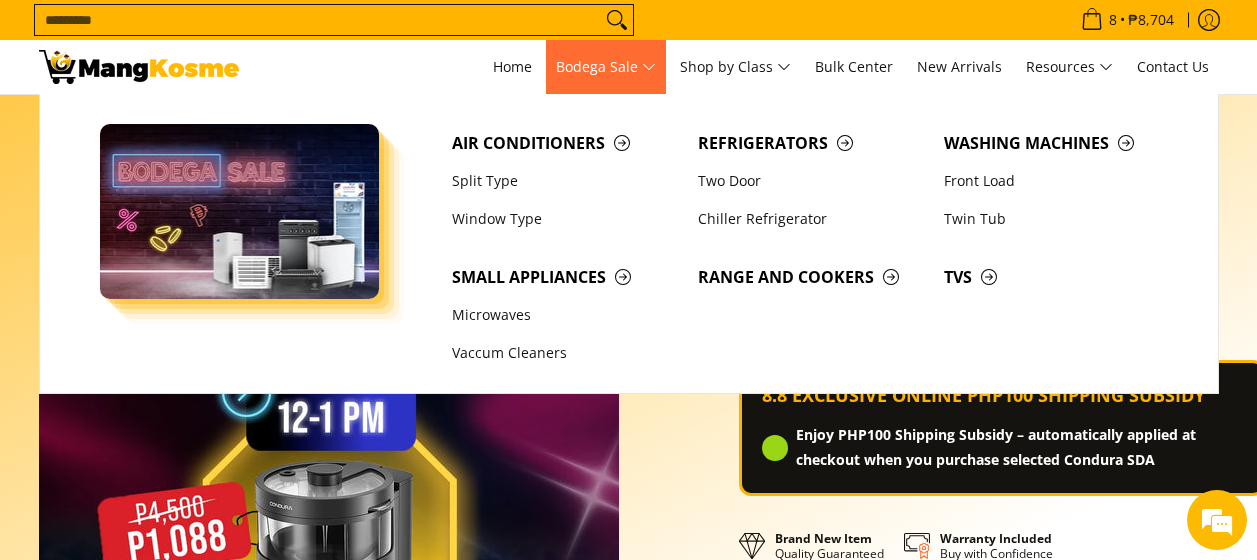 scroll, scrollTop: 1421, scrollLeft: 0, axis: vertical 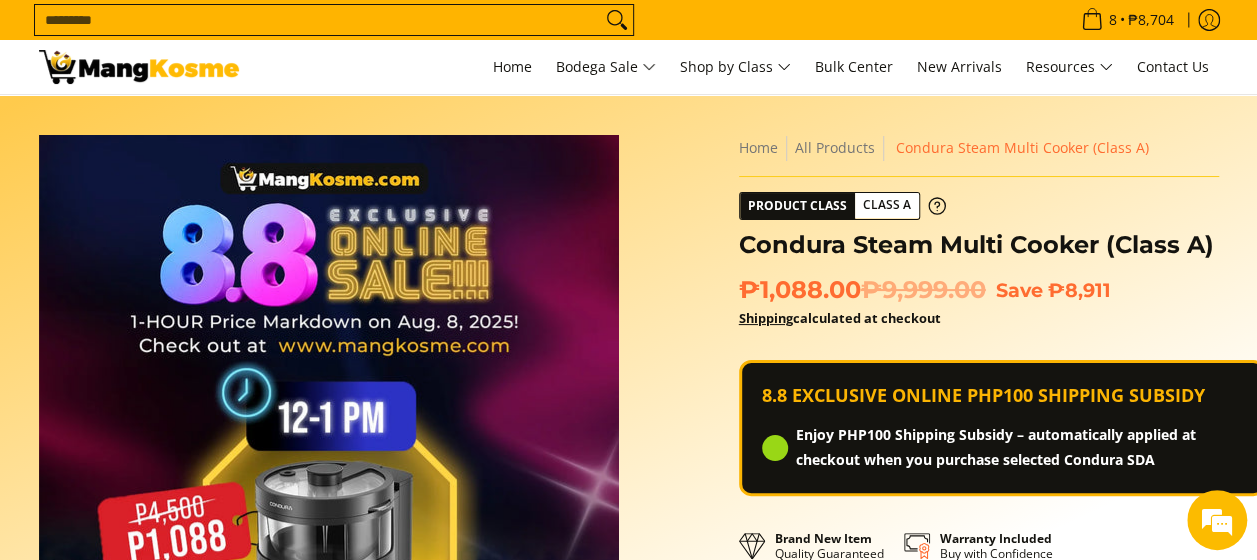 click at bounding box center [139, 67] 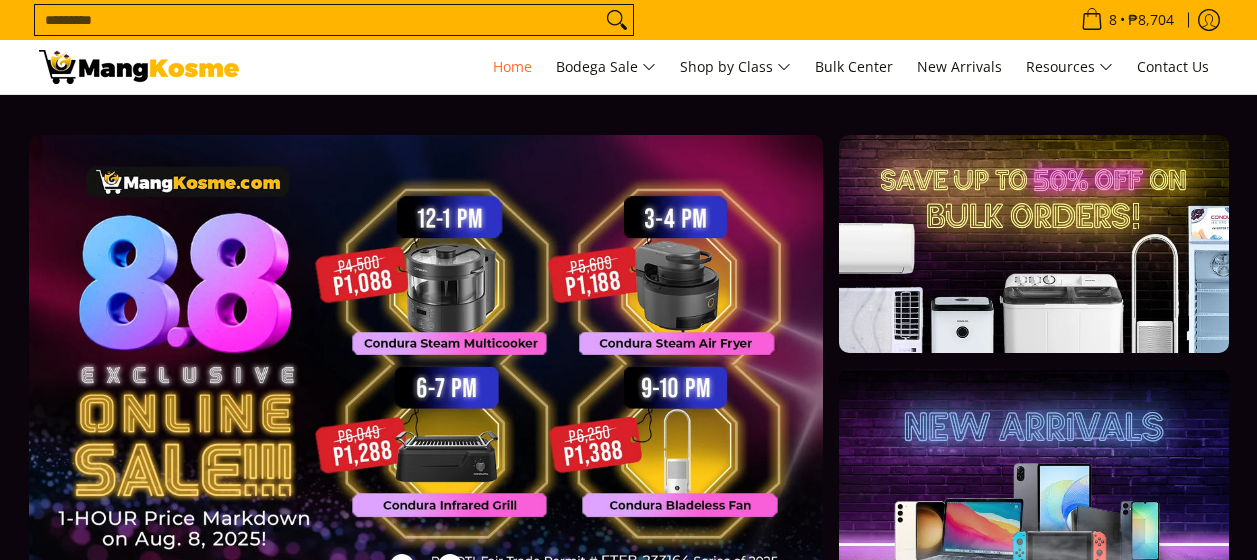 scroll, scrollTop: 0, scrollLeft: 0, axis: both 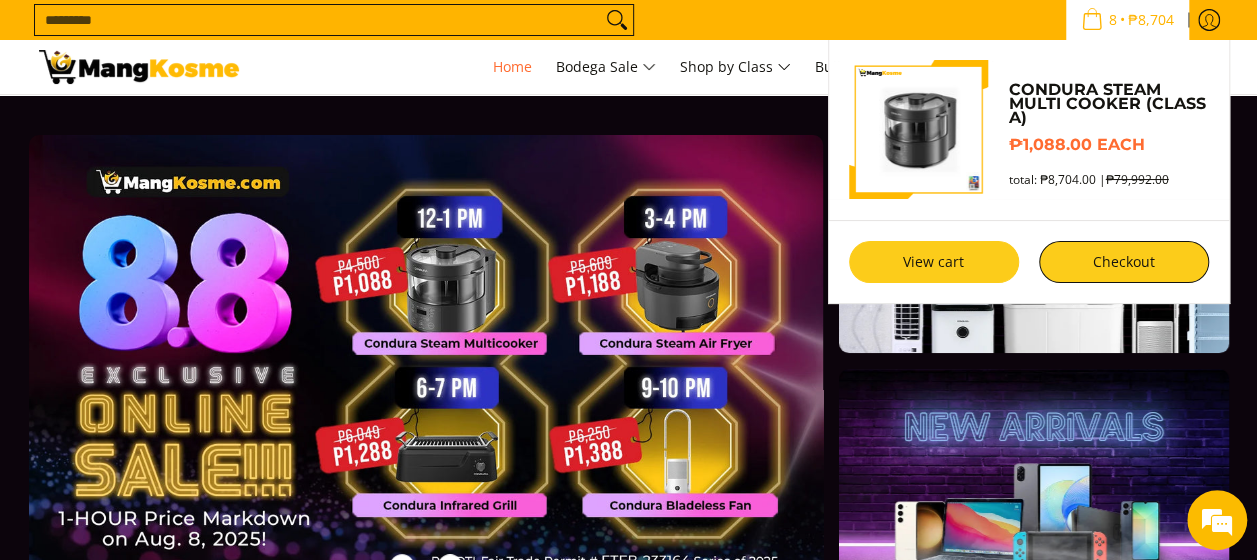 click on "View cart" at bounding box center [934, 262] 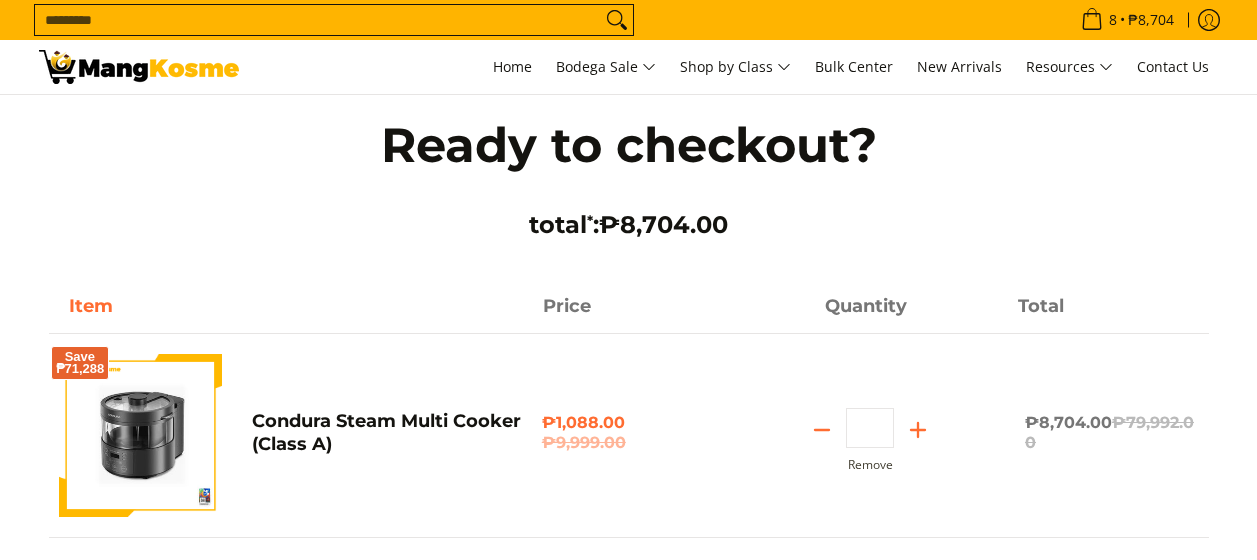 scroll, scrollTop: 0, scrollLeft: 0, axis: both 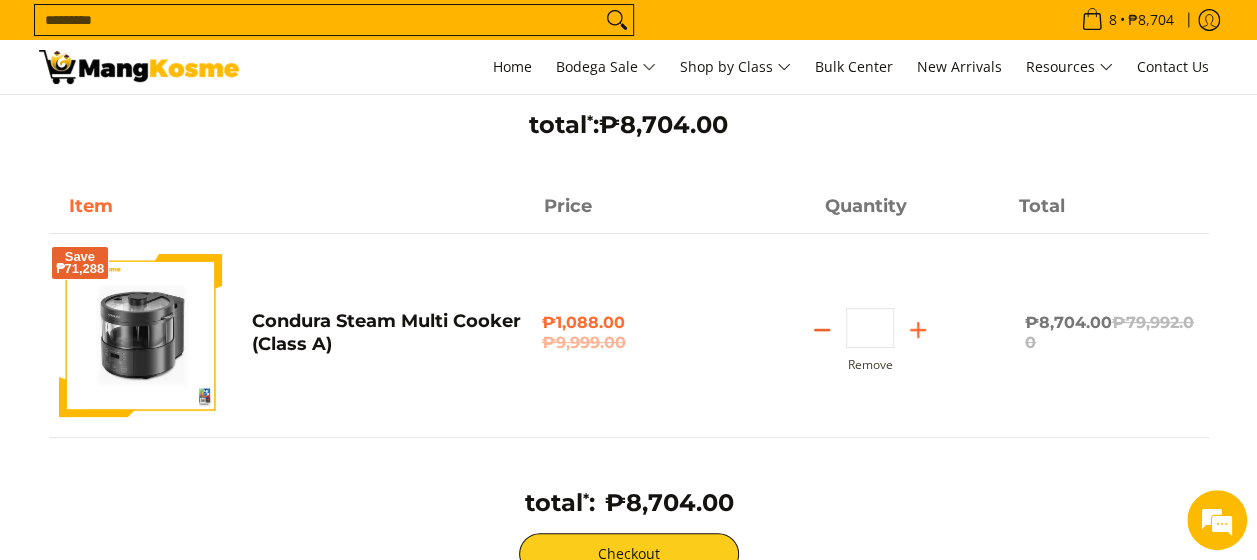 click 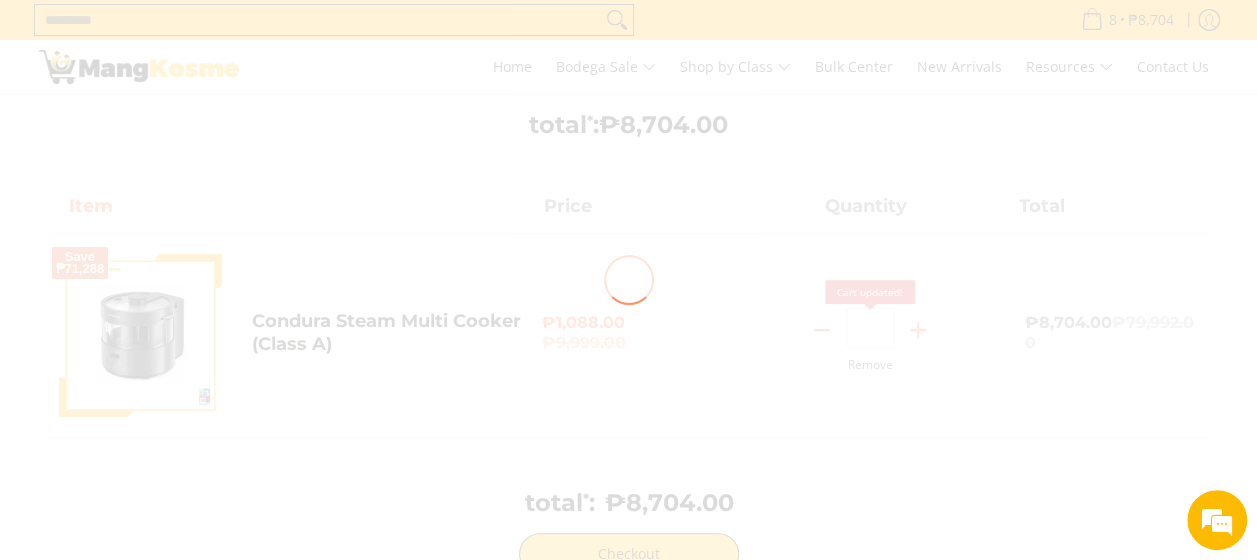 click at bounding box center (628, 280) 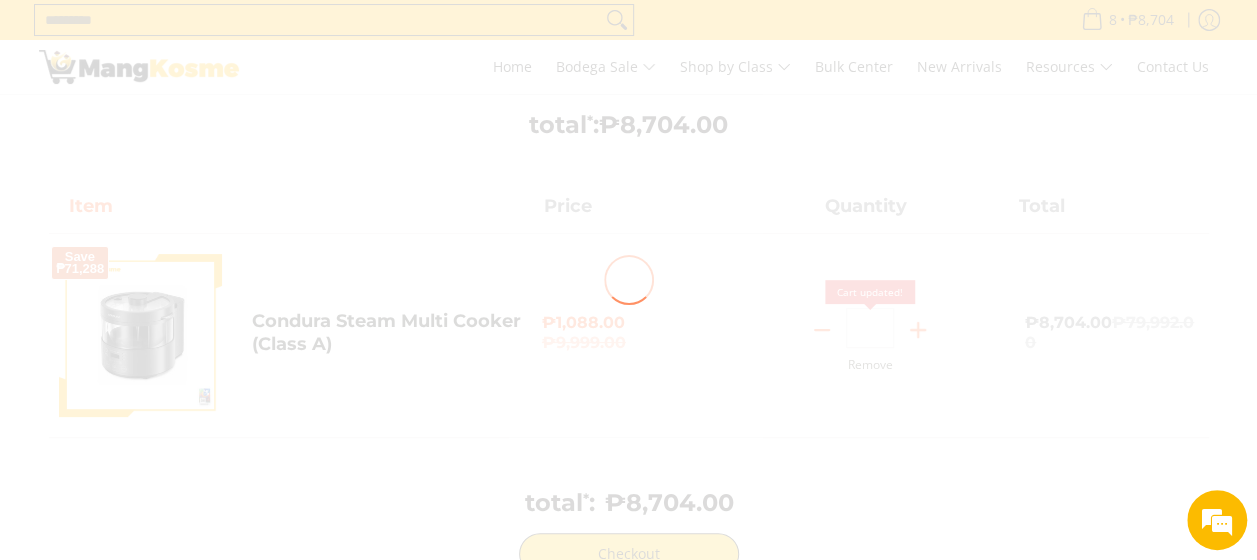 click at bounding box center (628, 280) 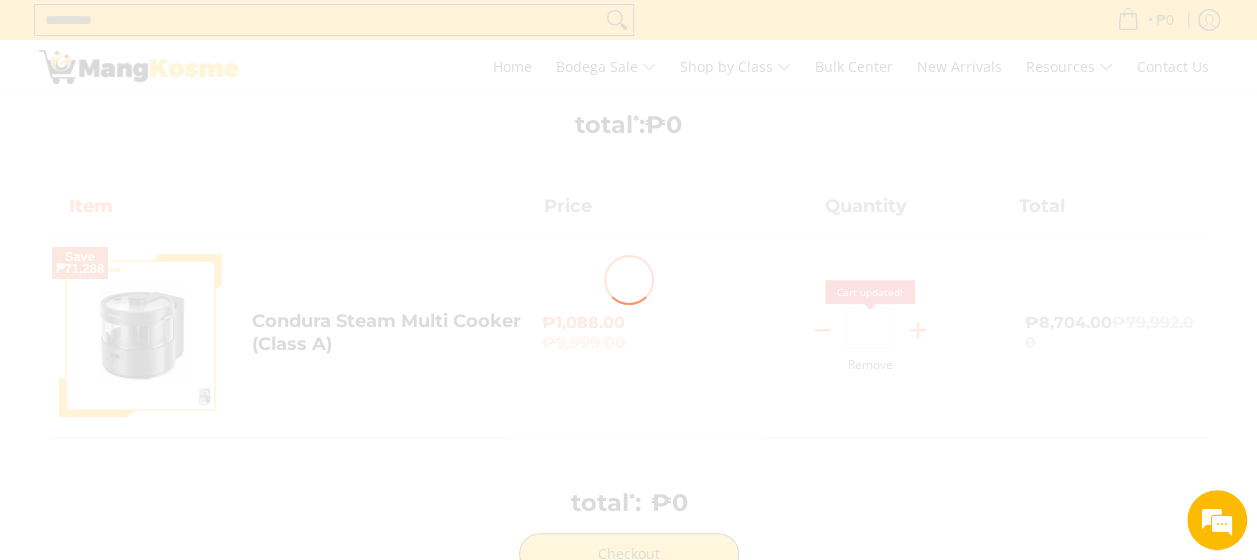 click at bounding box center [628, 280] 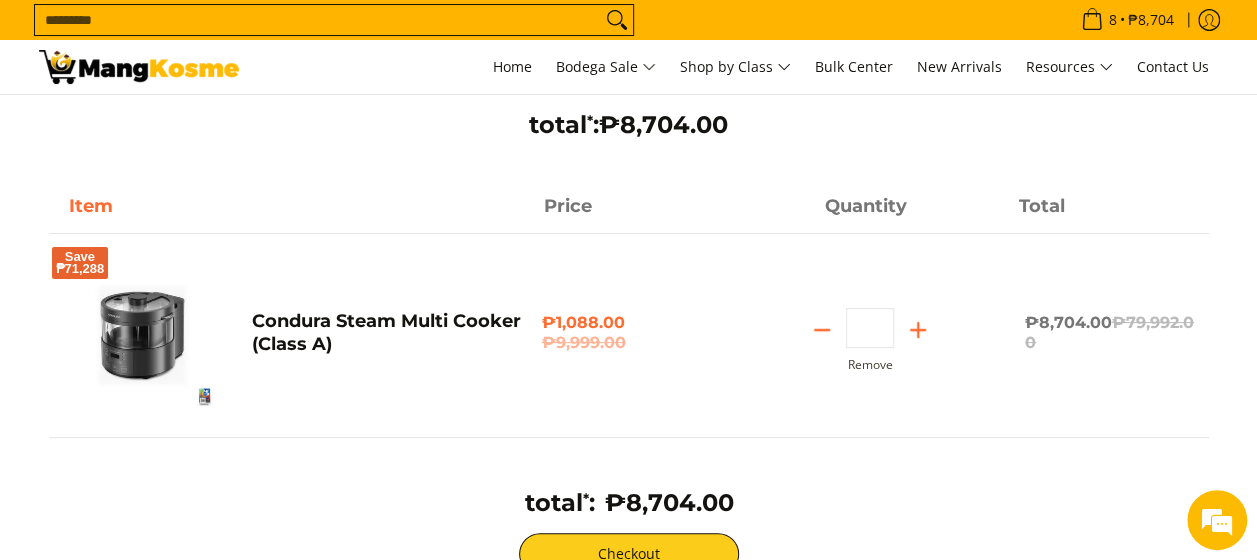 click 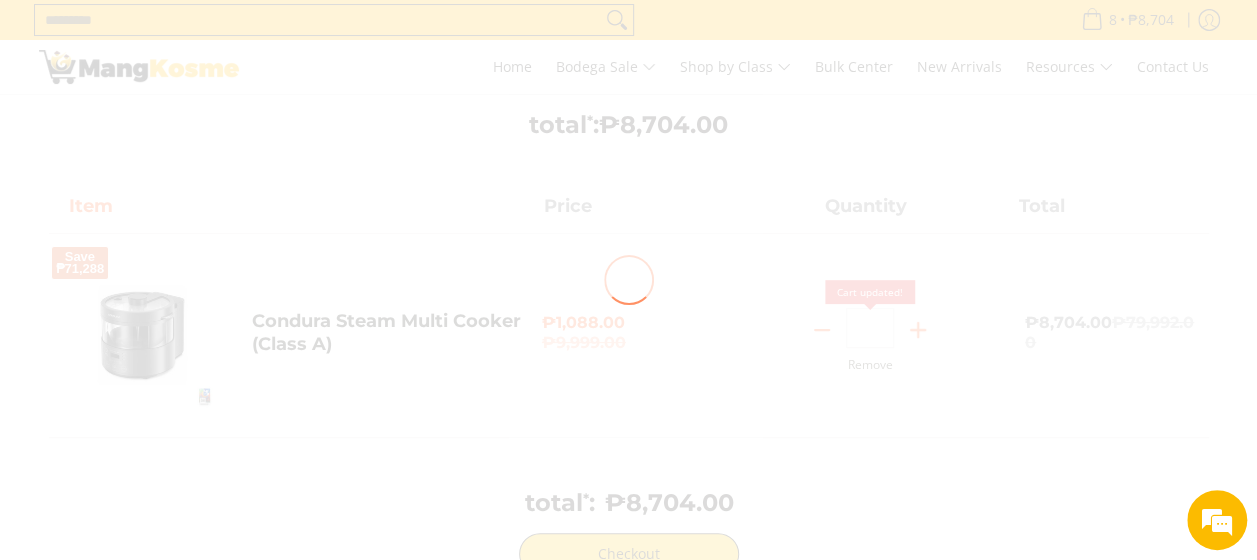 click at bounding box center [628, 280] 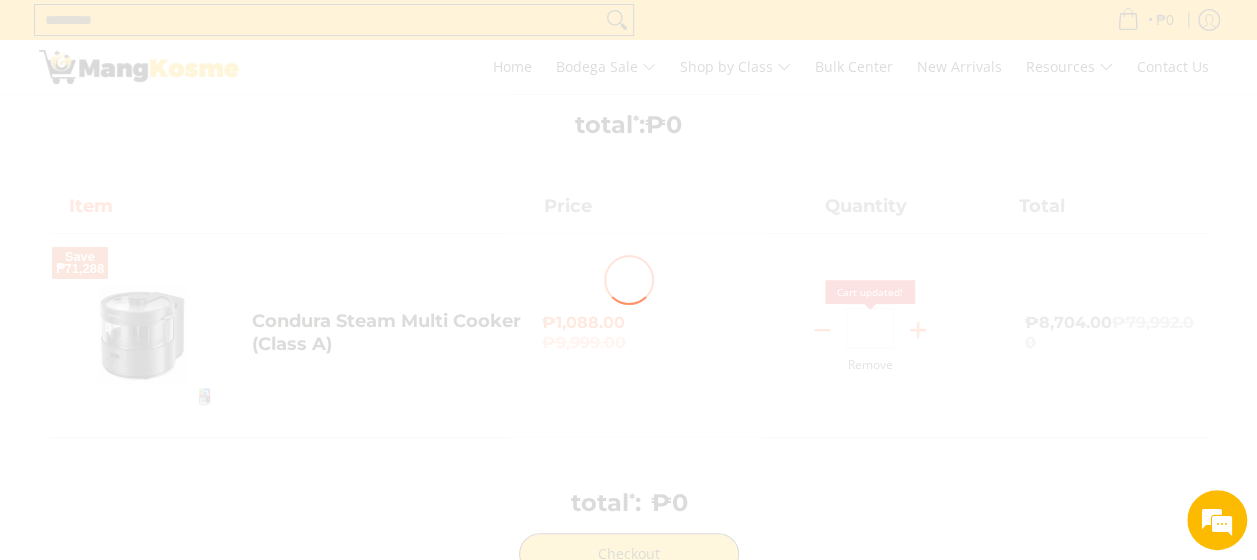 click at bounding box center (628, 280) 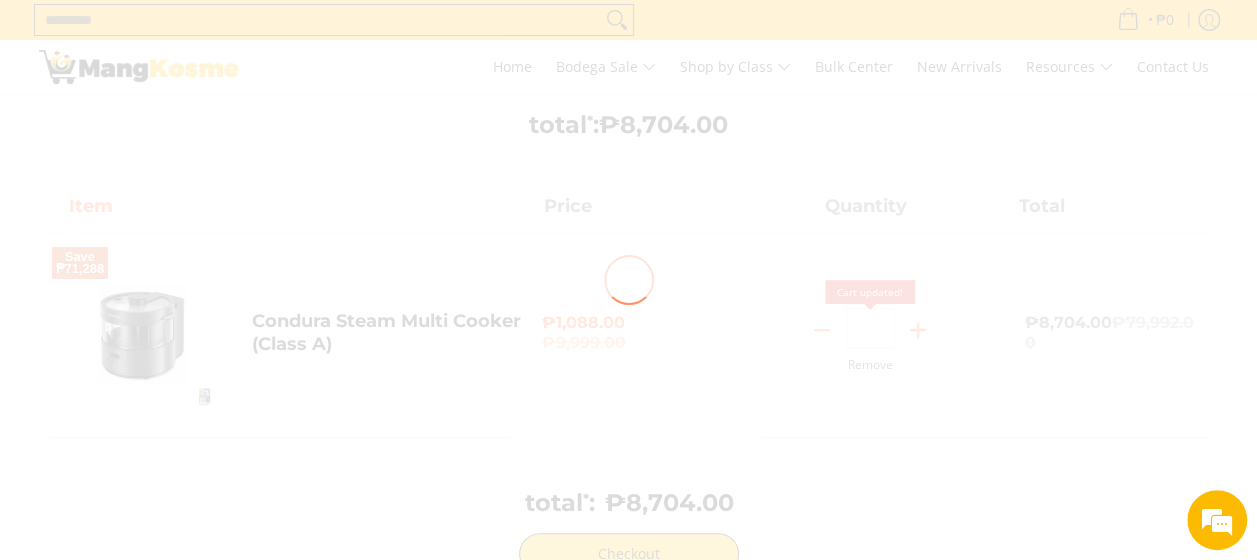 click at bounding box center (628, 280) 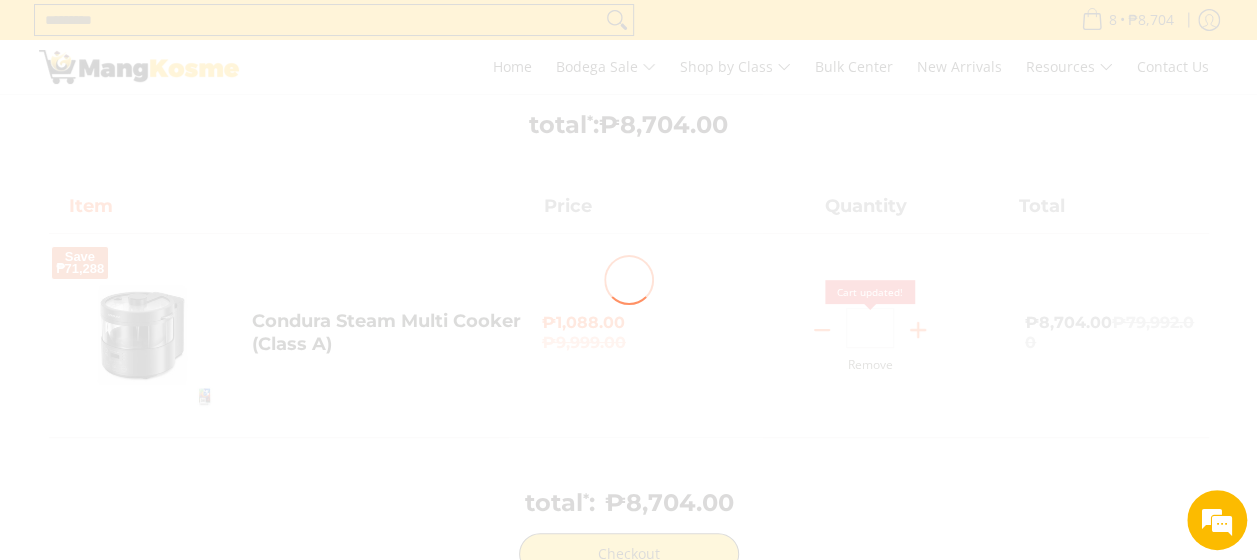 click at bounding box center [628, 280] 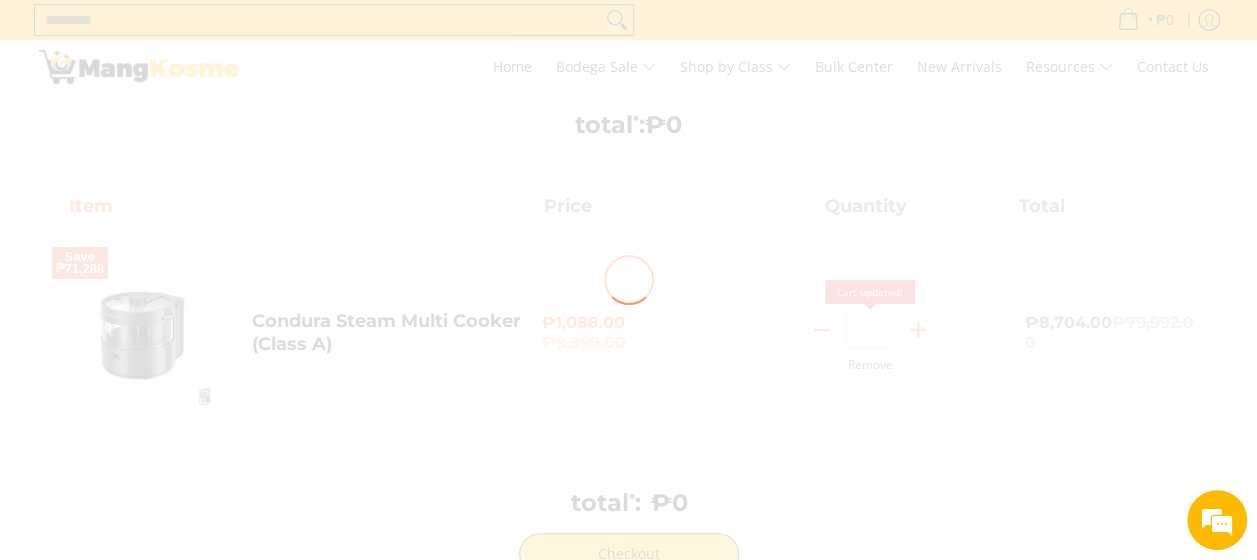 click at bounding box center [628, 280] 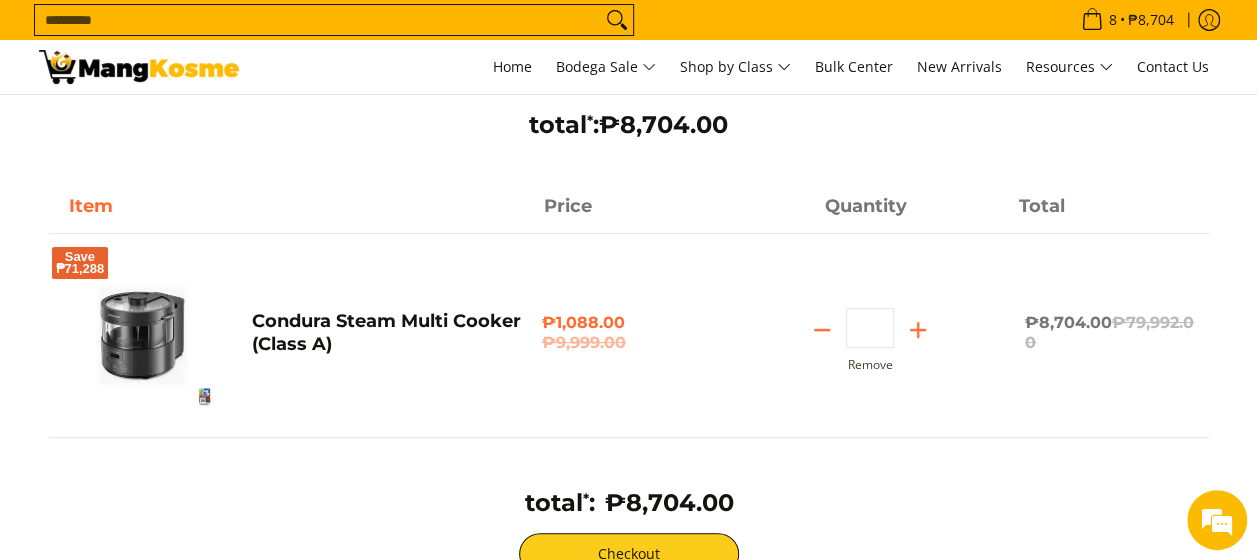 click 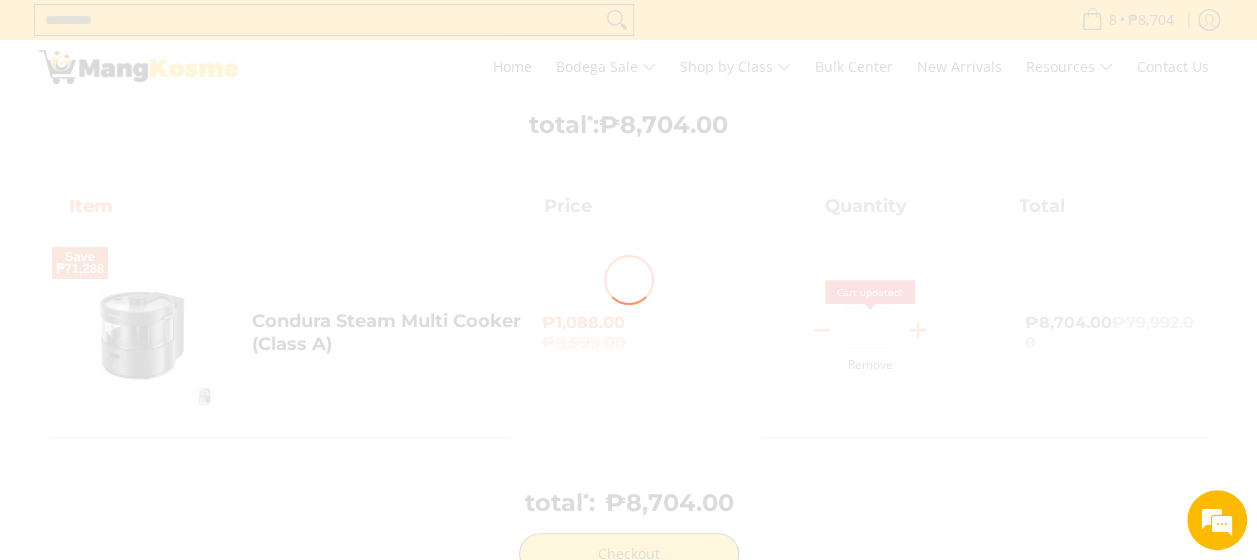 click at bounding box center (628, 280) 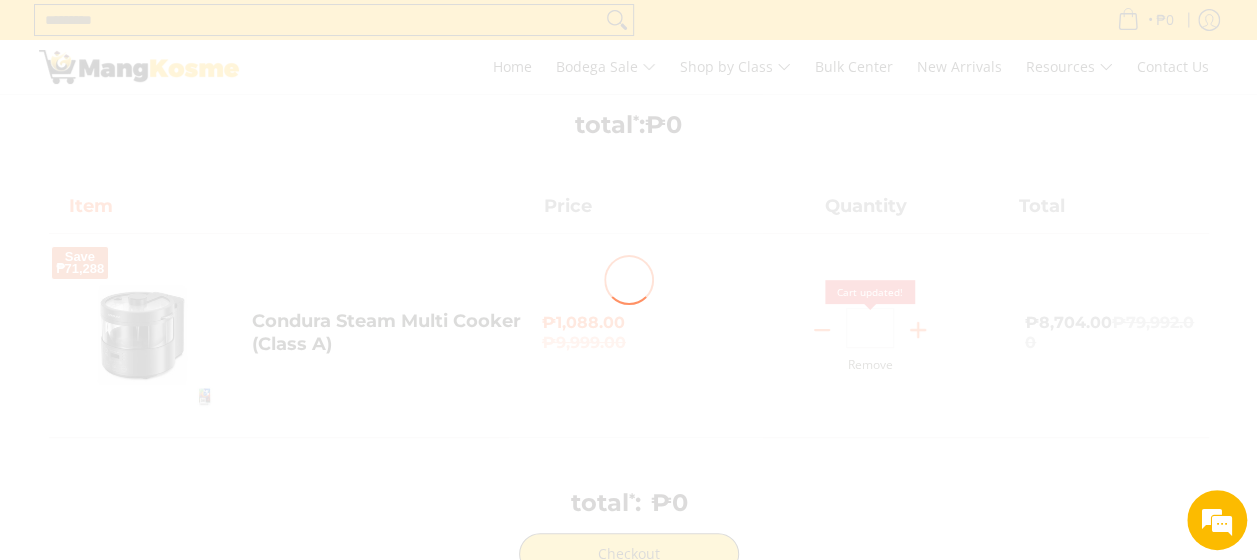 click at bounding box center (628, 280) 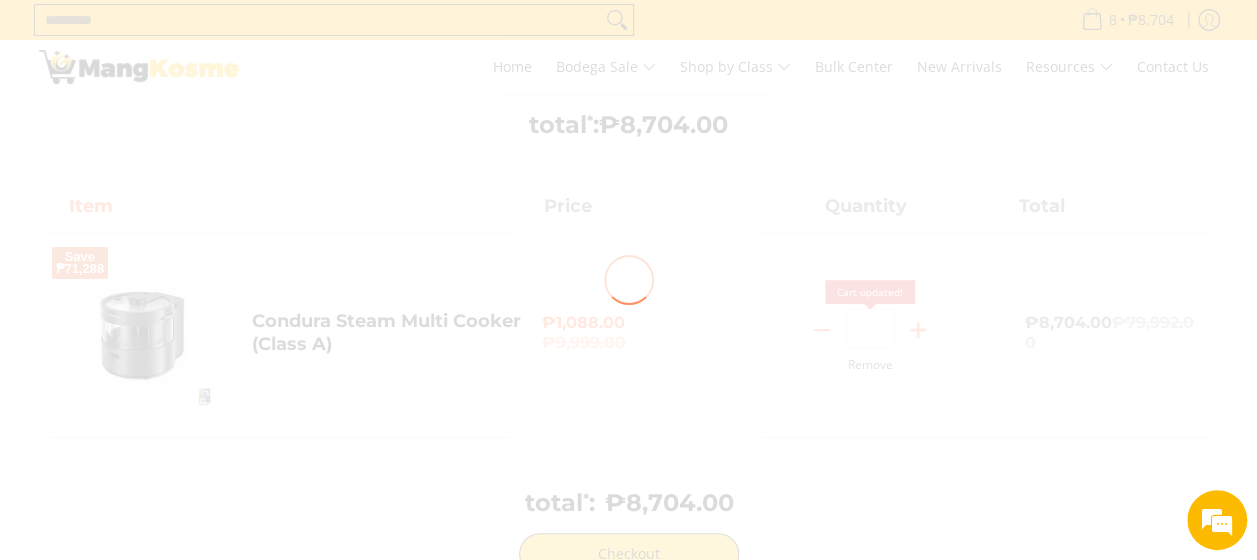 click at bounding box center (628, 280) 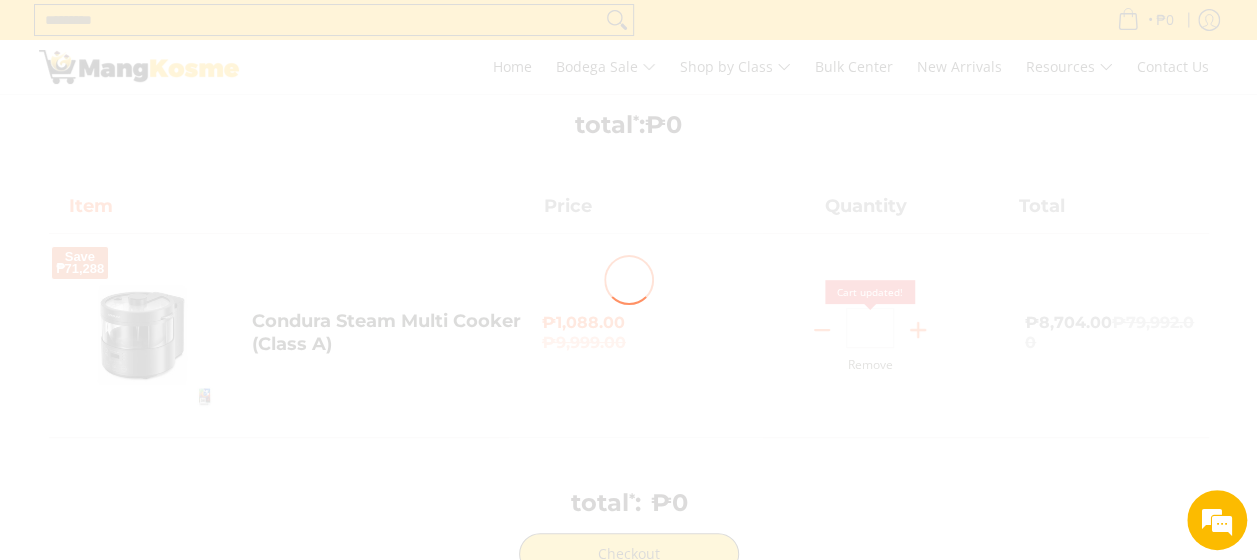scroll, scrollTop: 0, scrollLeft: 0, axis: both 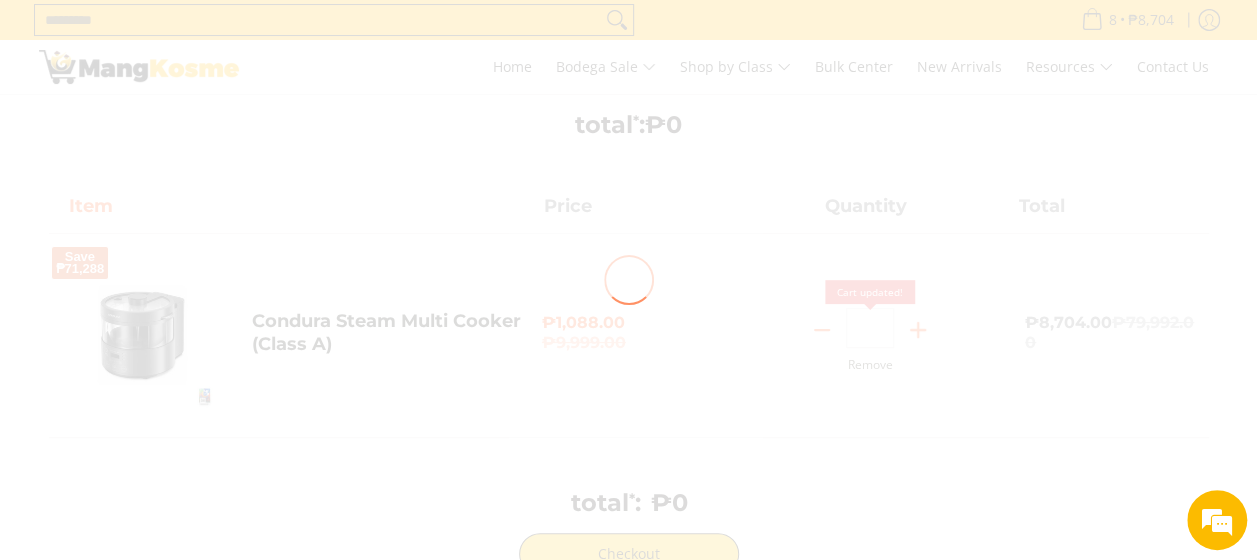 click at bounding box center [628, 280] 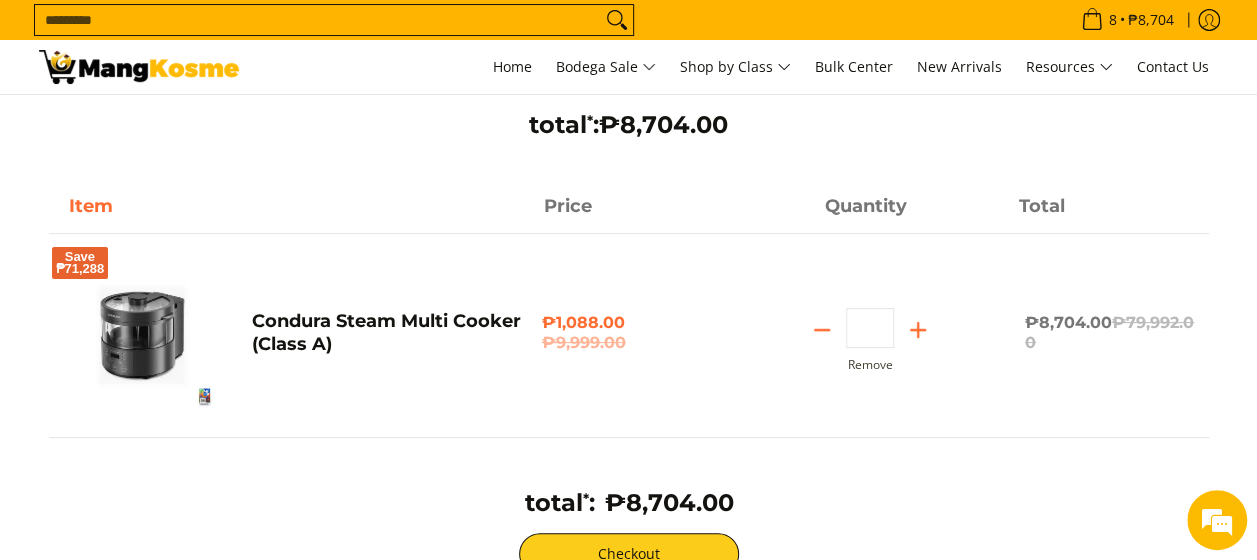 click 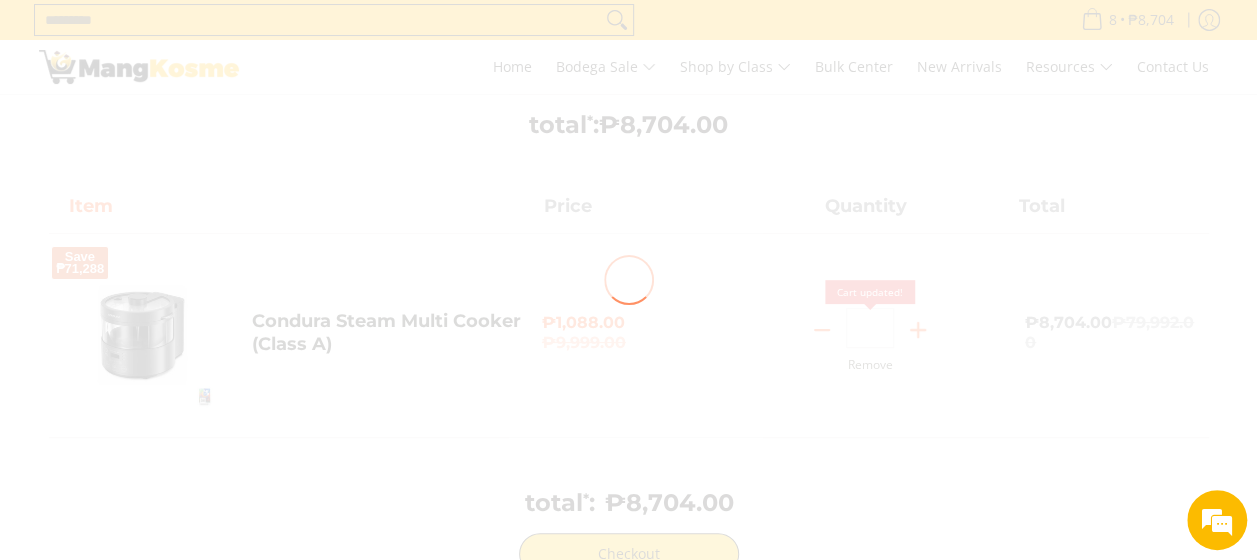 click at bounding box center [628, 280] 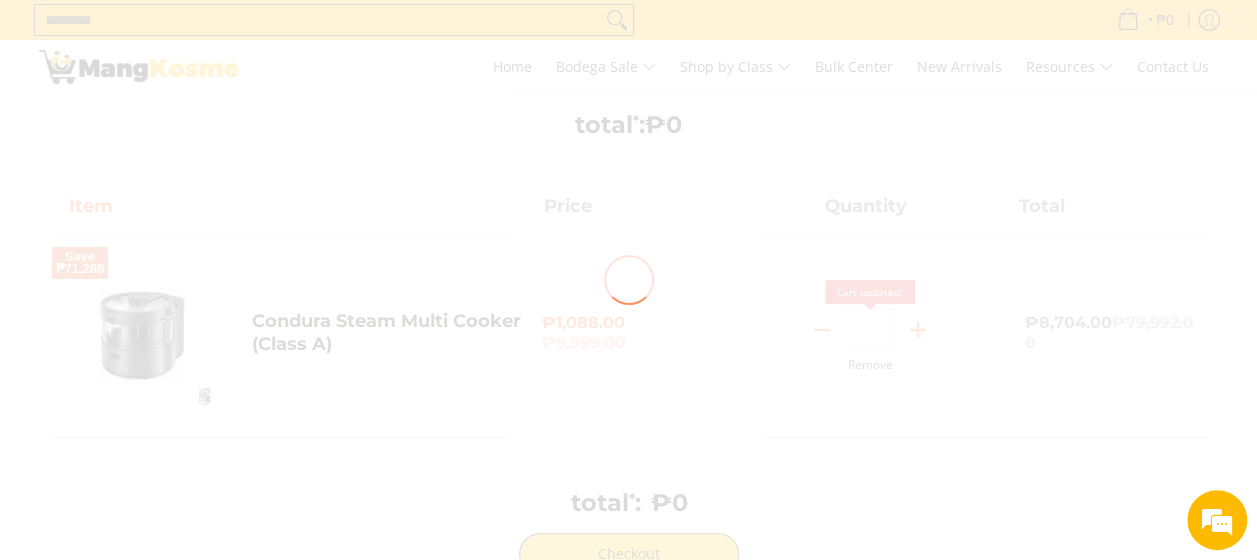 click at bounding box center [628, 280] 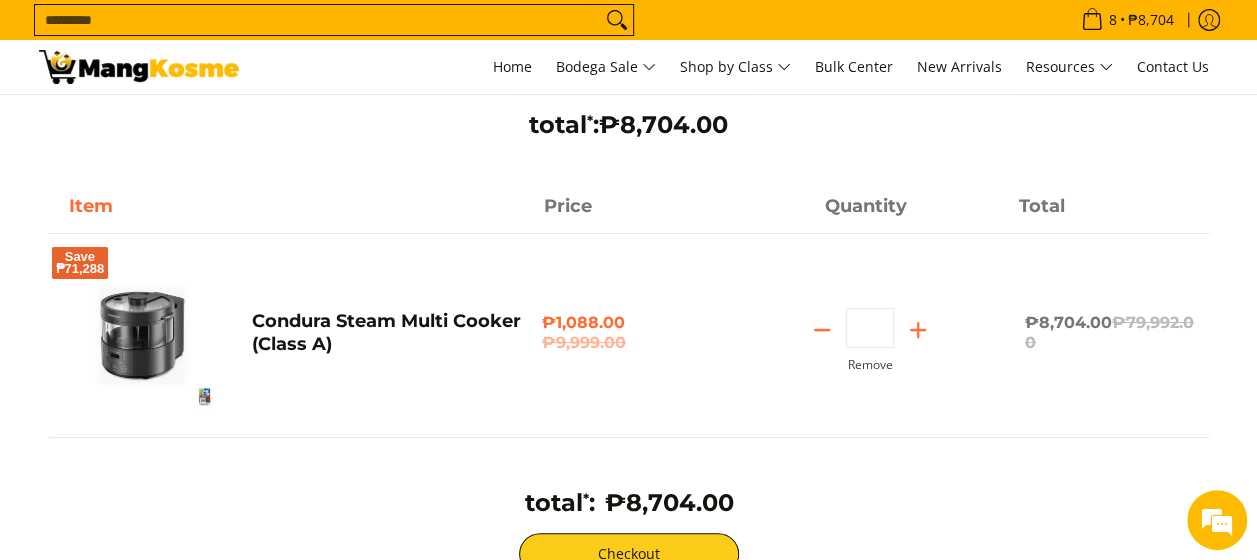 scroll, scrollTop: 200, scrollLeft: 0, axis: vertical 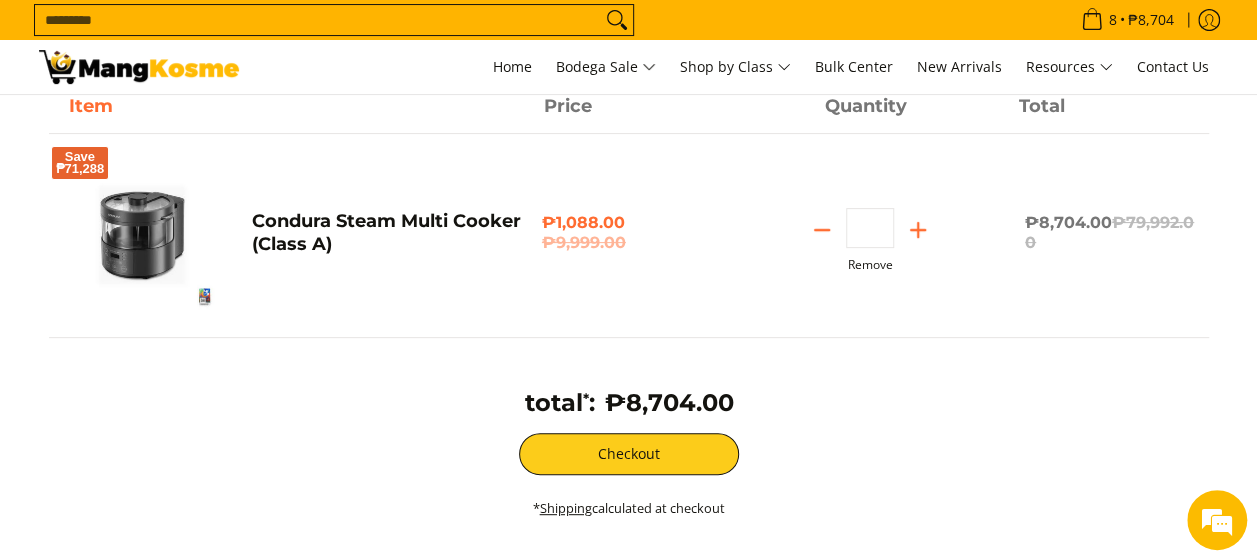 click on "Remove" at bounding box center [870, 265] 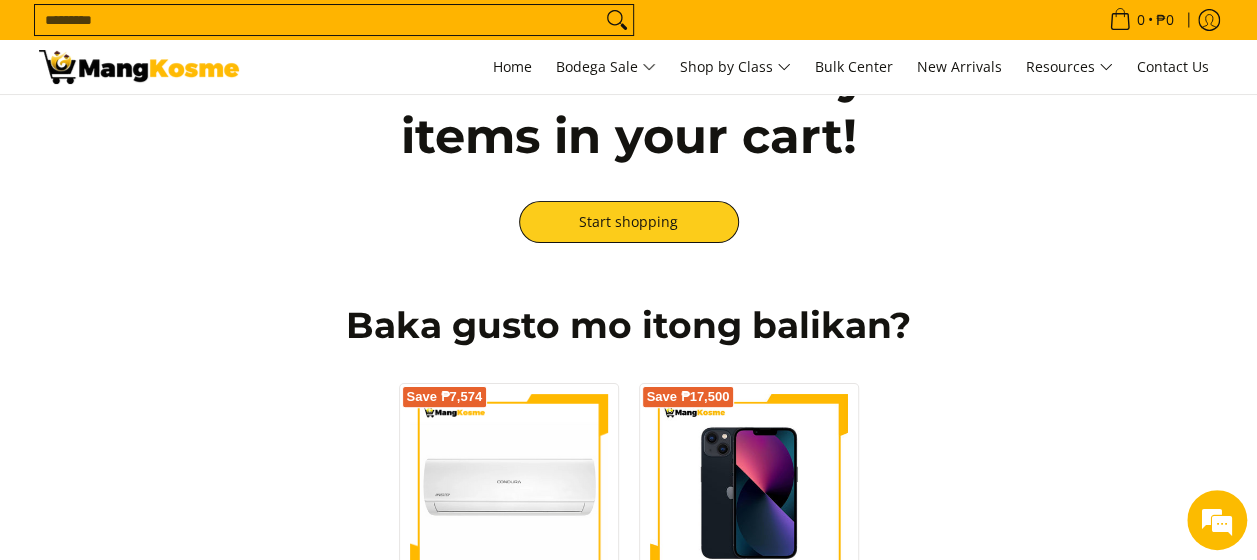 scroll, scrollTop: 0, scrollLeft: 0, axis: both 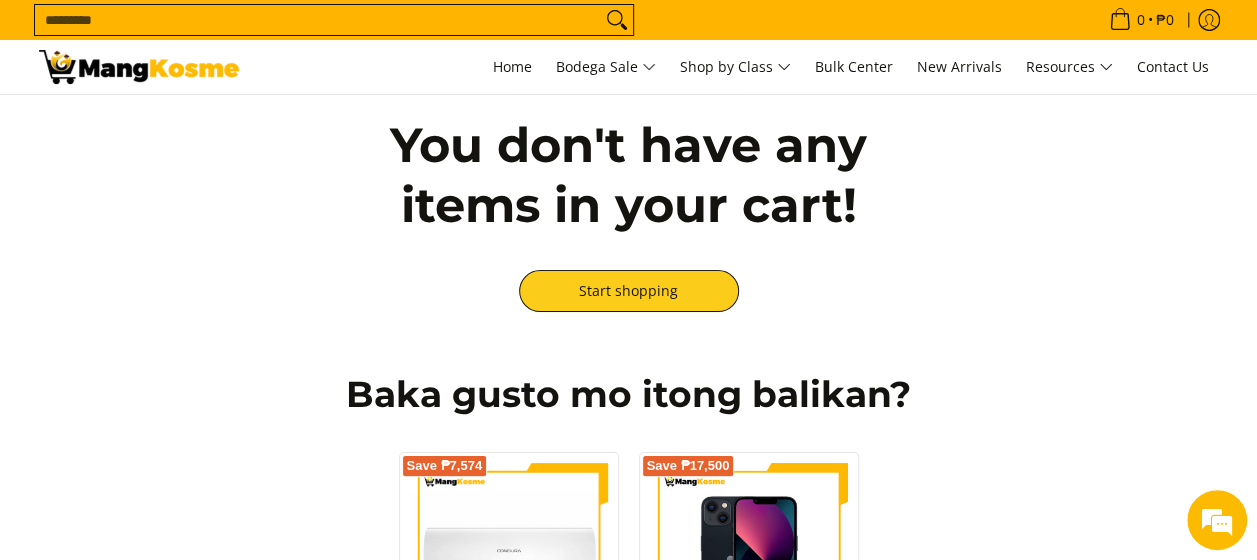 click at bounding box center [139, 67] 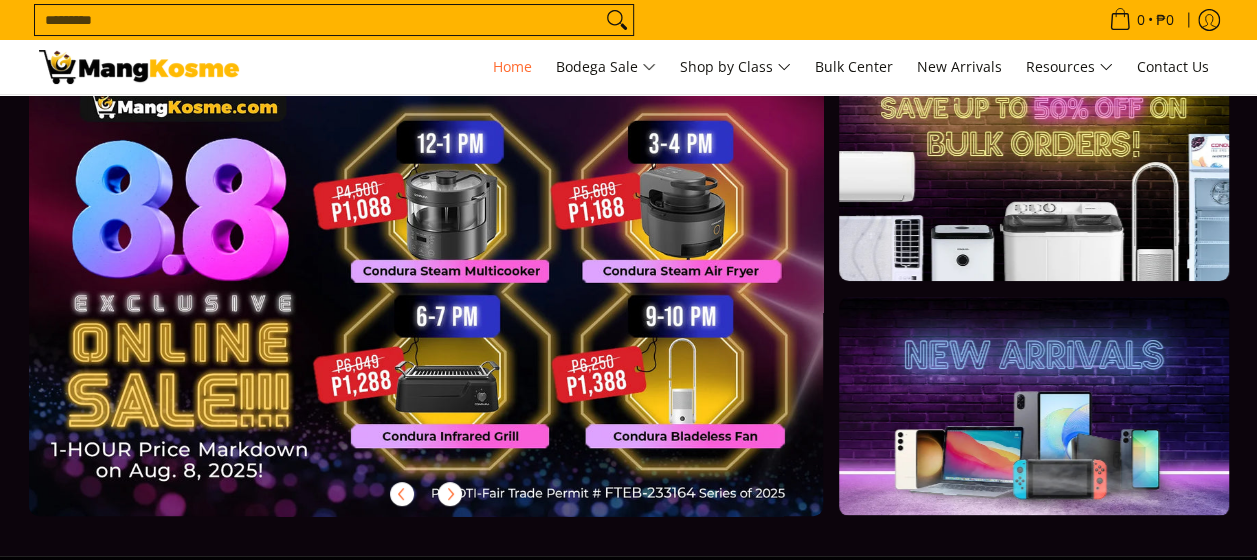 scroll, scrollTop: 100, scrollLeft: 0, axis: vertical 